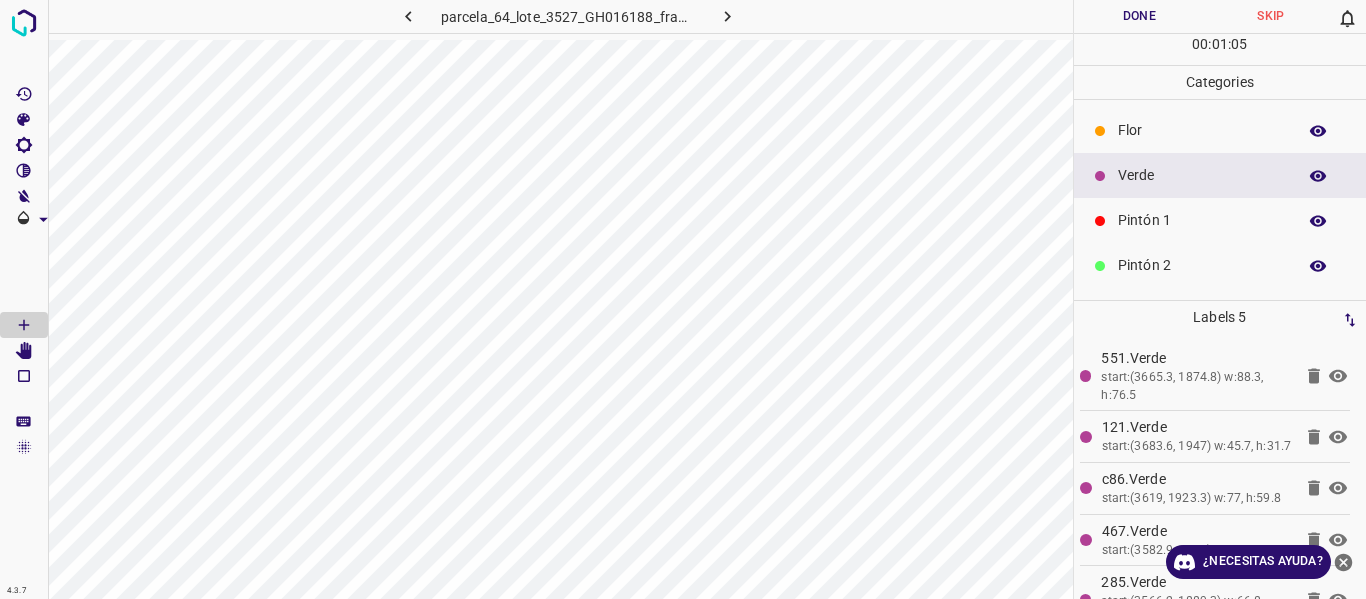 scroll, scrollTop: 0, scrollLeft: 0, axis: both 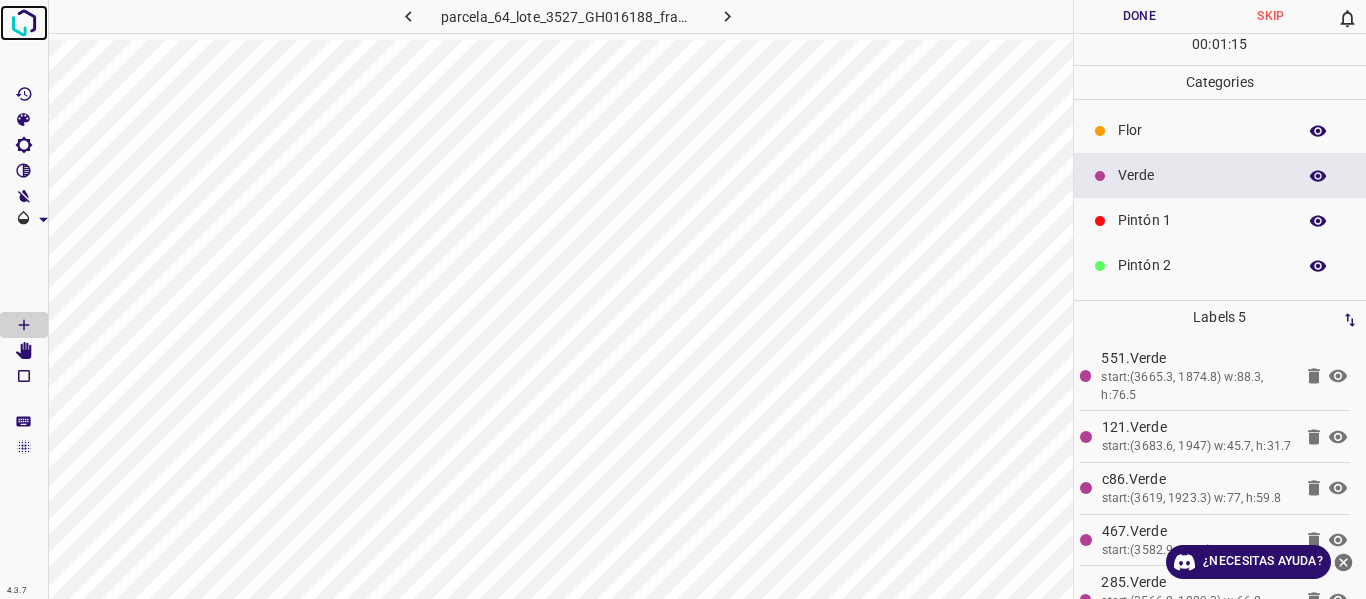 click at bounding box center [24, 23] 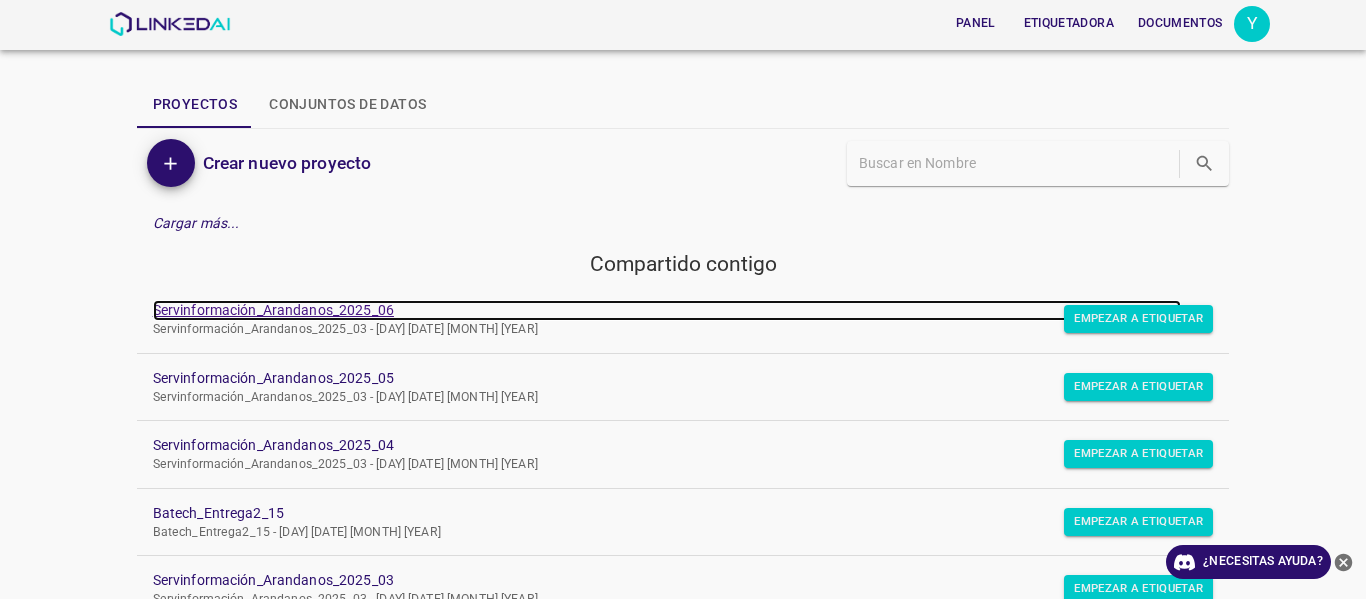 click on "Servinformación_Arandanos_2025_06" at bounding box center (273, 310) 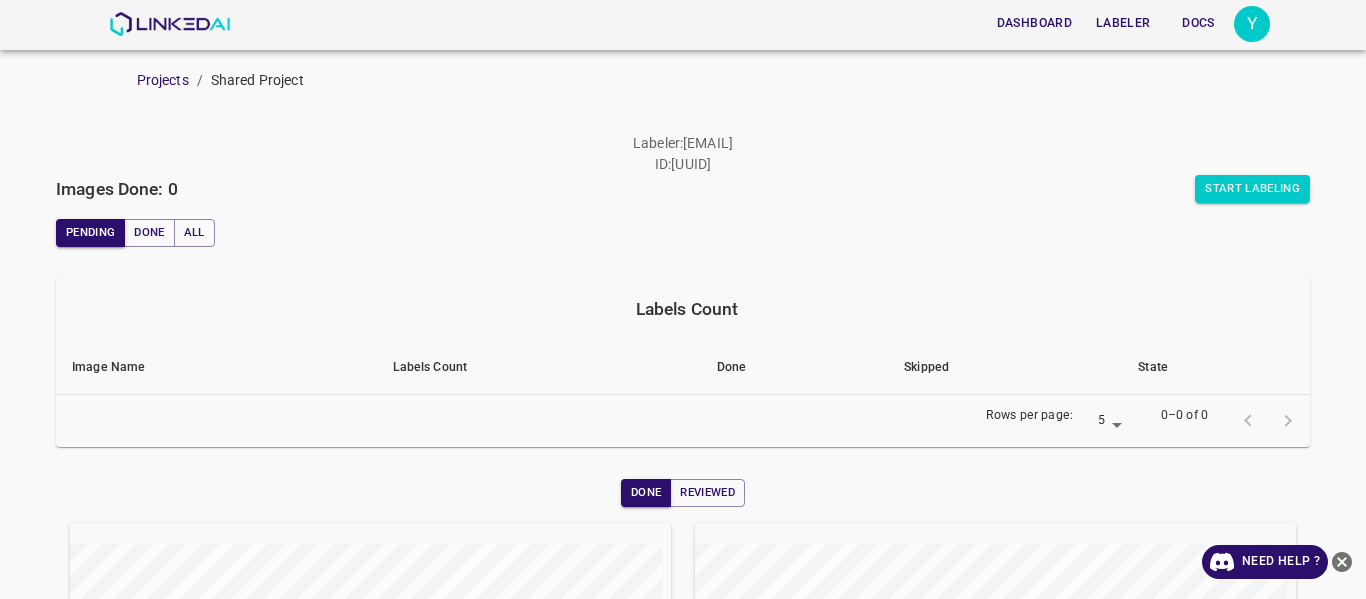 scroll, scrollTop: 0, scrollLeft: 0, axis: both 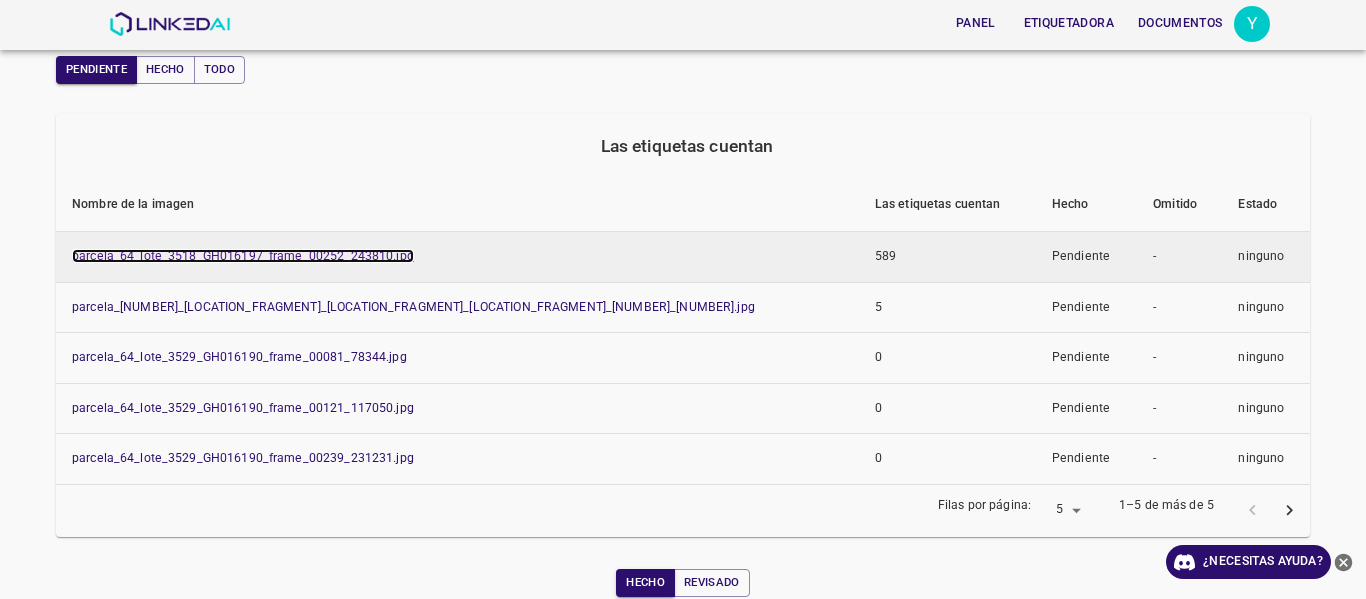 click on "parcela_64_lote_3518_GH016197_frame_00252_243810.jpg" at bounding box center [243, 256] 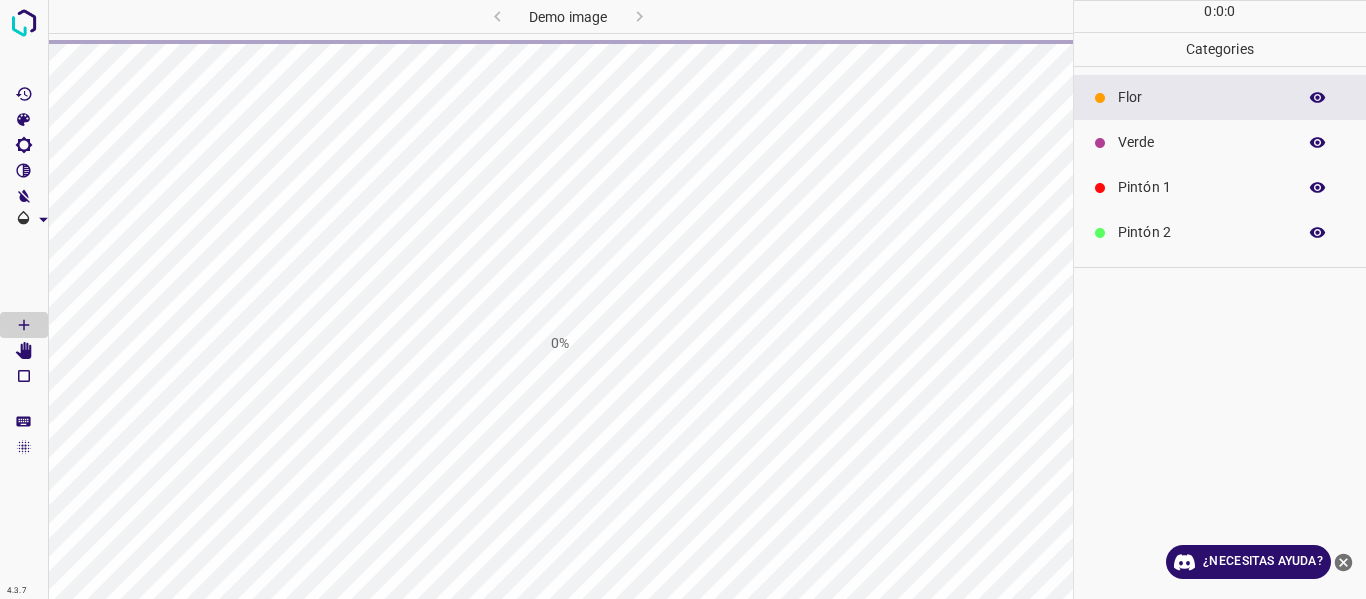 scroll, scrollTop: 0, scrollLeft: 0, axis: both 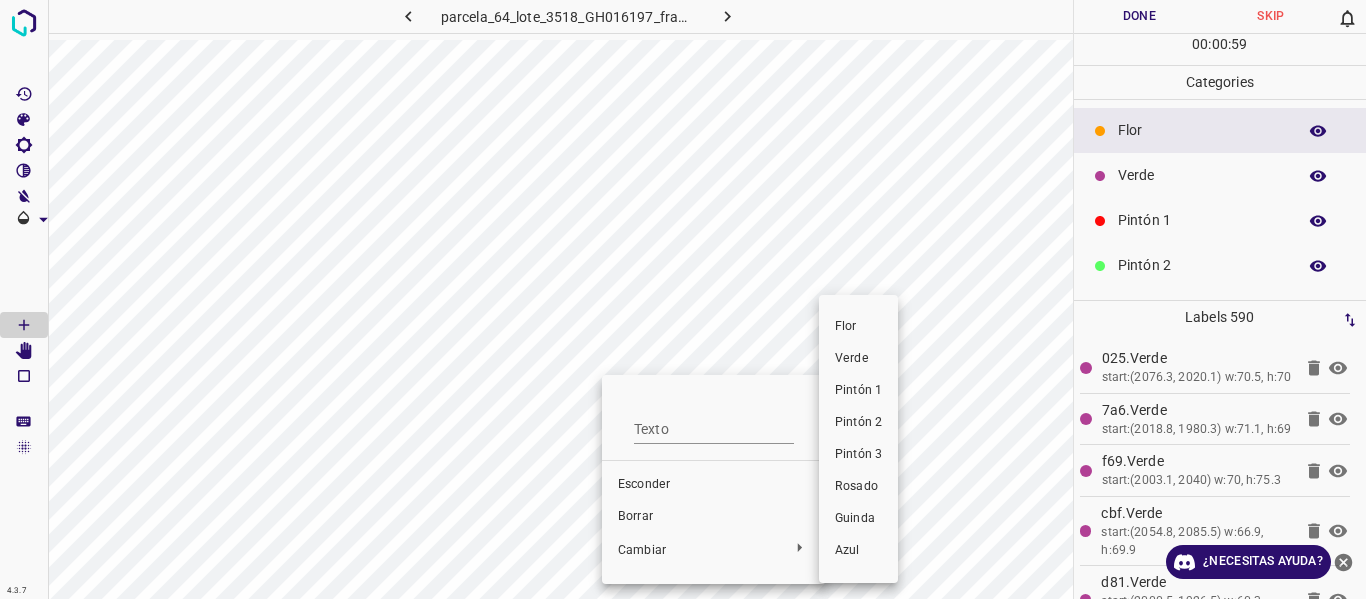 click on "Verde" at bounding box center [858, 359] 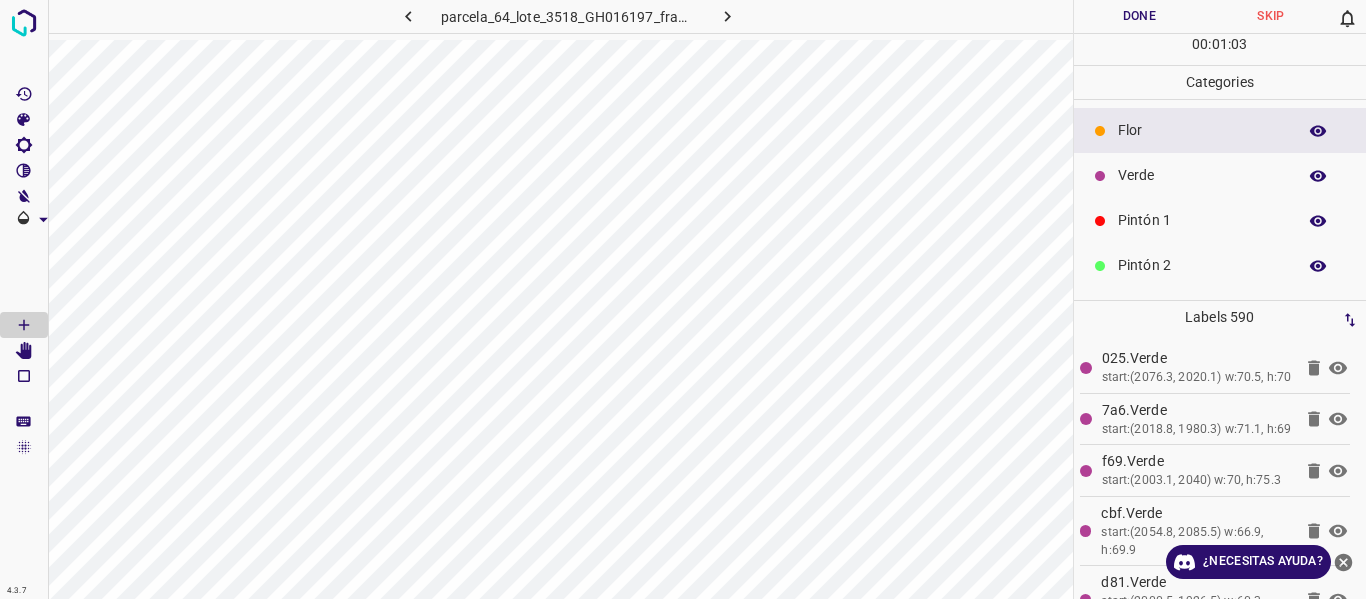 click on "Verde" at bounding box center [1202, 175] 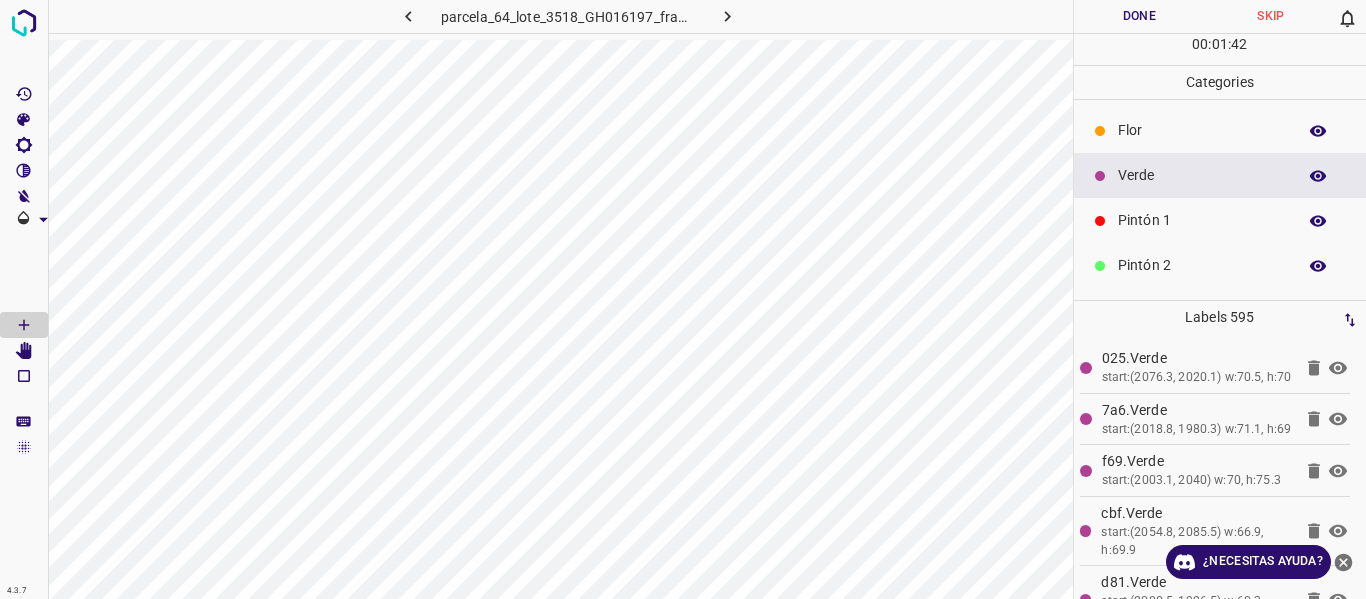 click on "Pintón 1" at bounding box center (1202, 220) 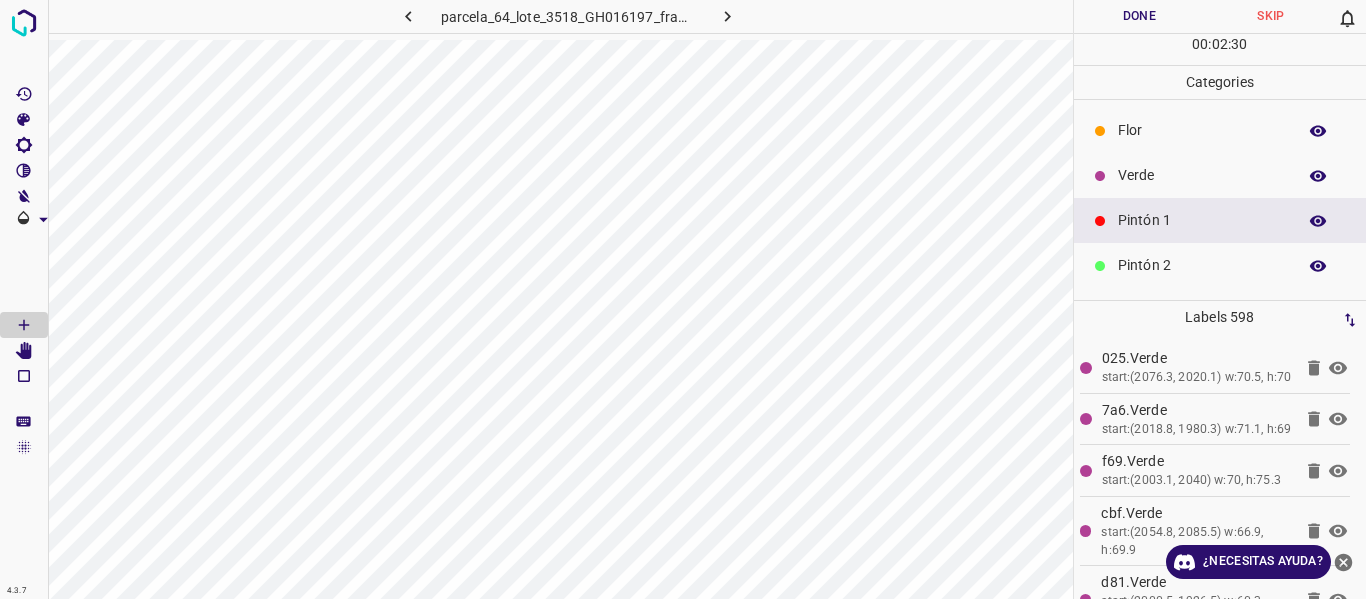 click on "Verde" at bounding box center [1202, 175] 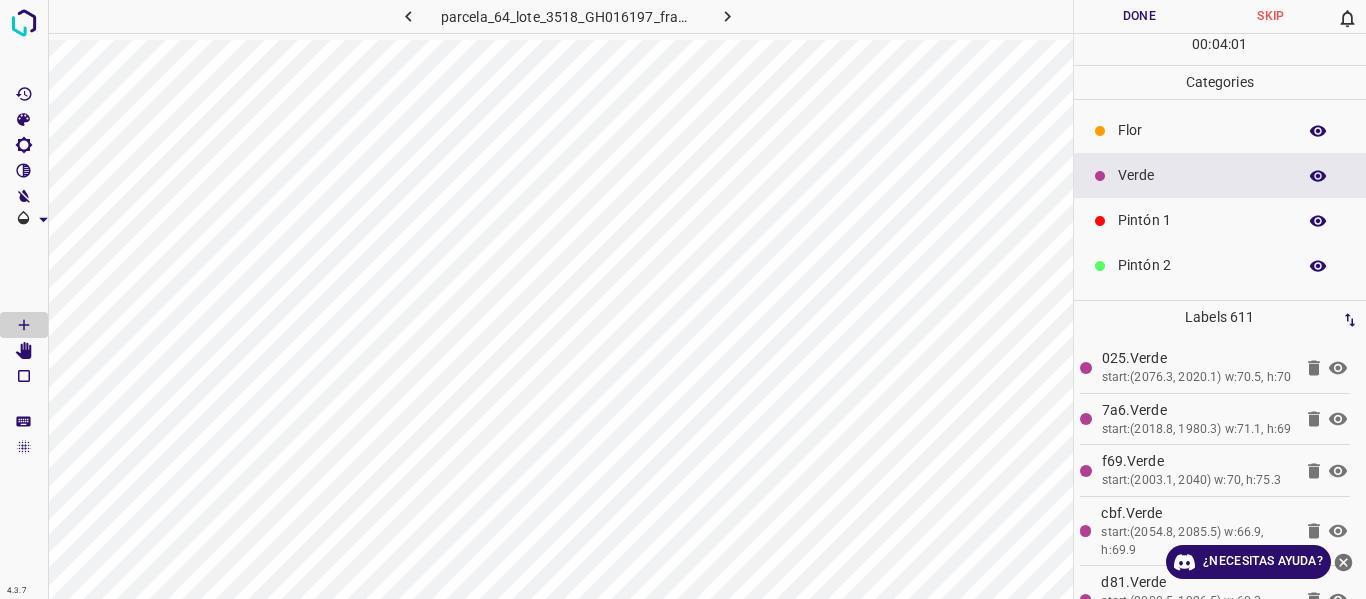 click on "Pintón 1" at bounding box center (1202, 220) 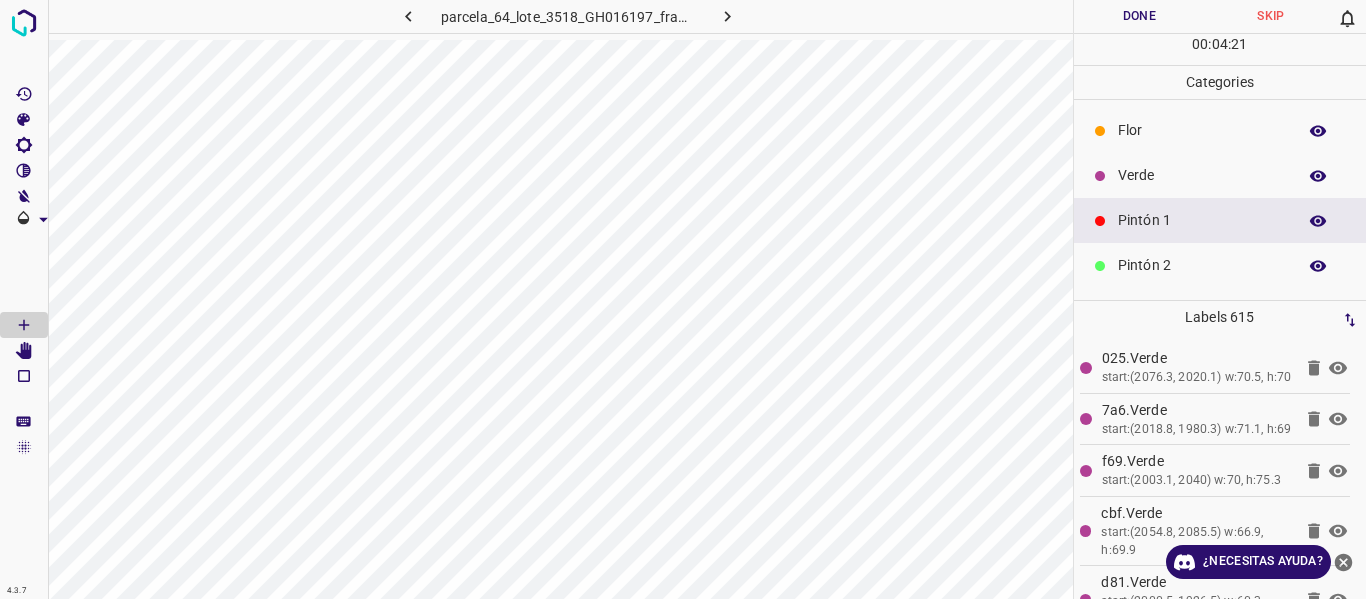 click at bounding box center [1100, 176] 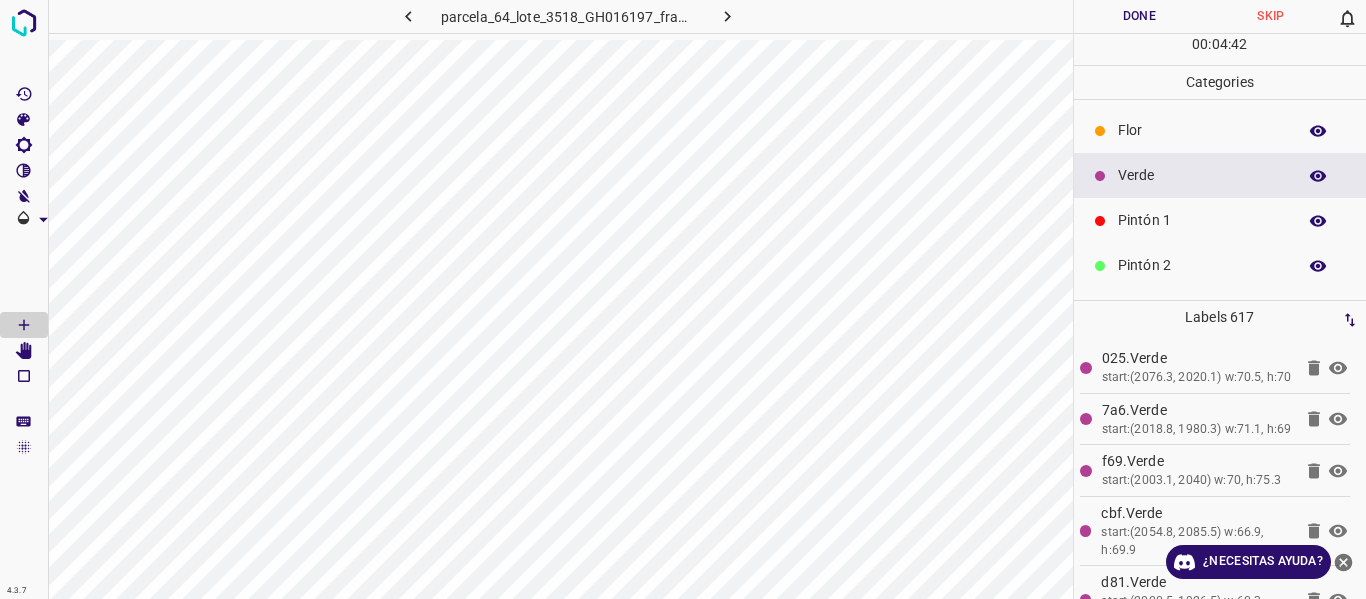 click on "Guinda" at bounding box center (1202, 400) 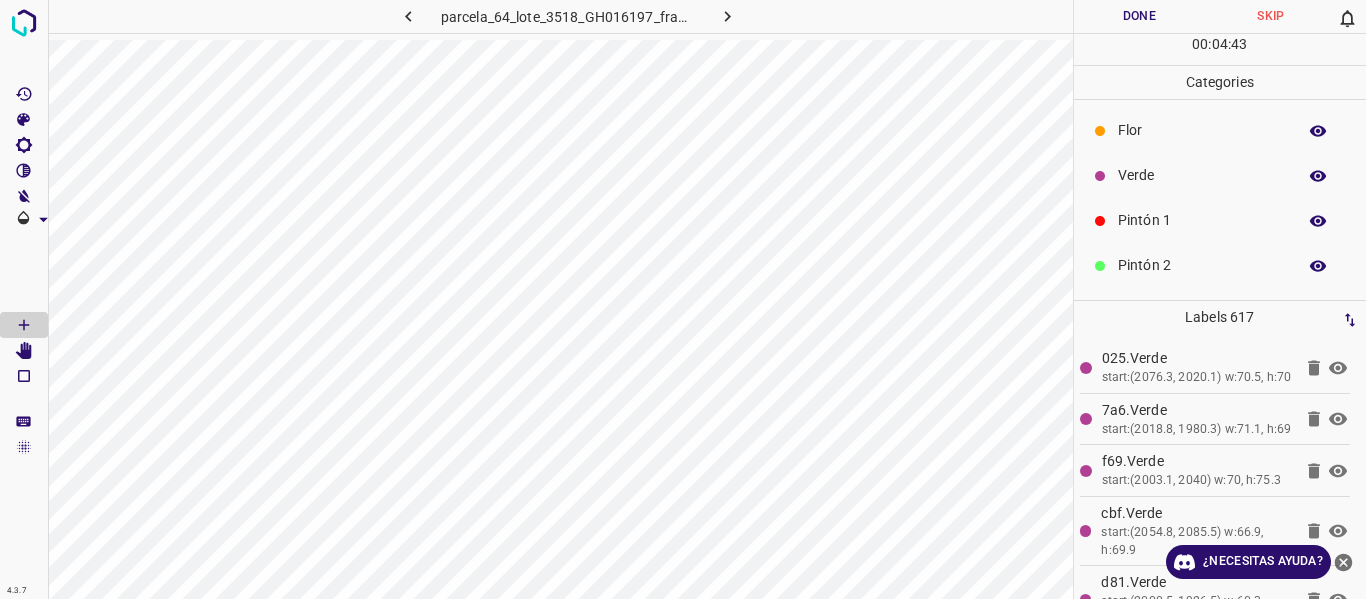 scroll, scrollTop: 176, scrollLeft: 0, axis: vertical 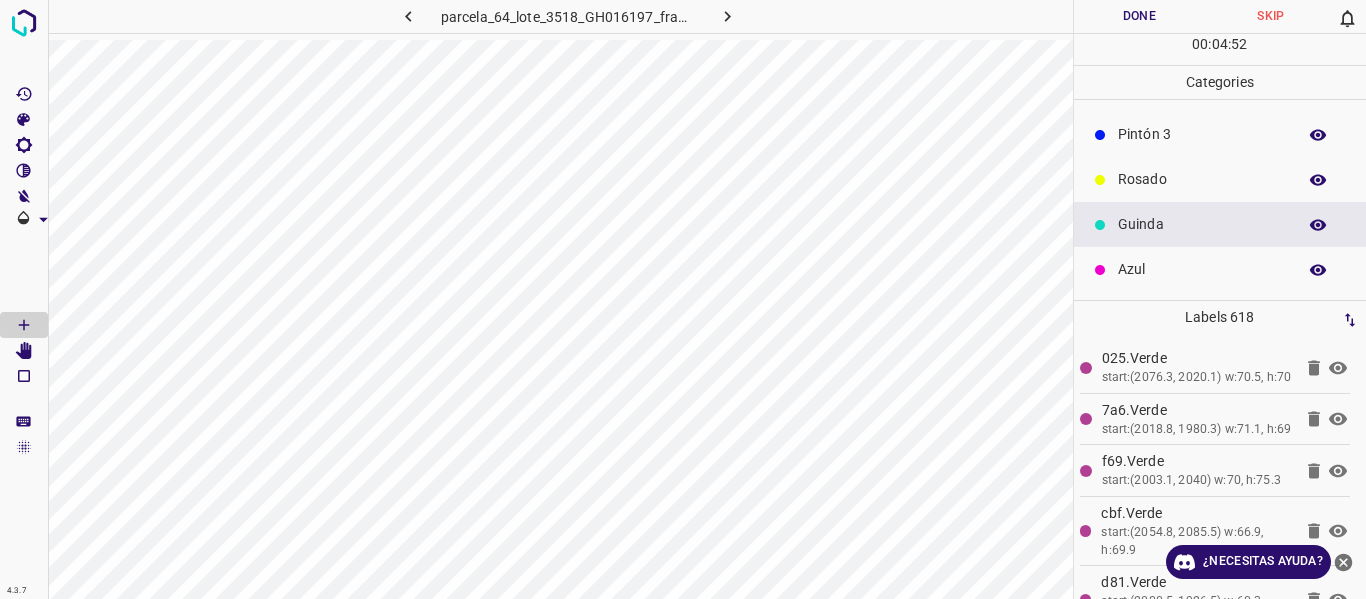click on "Pintón 1" at bounding box center [1202, 44] 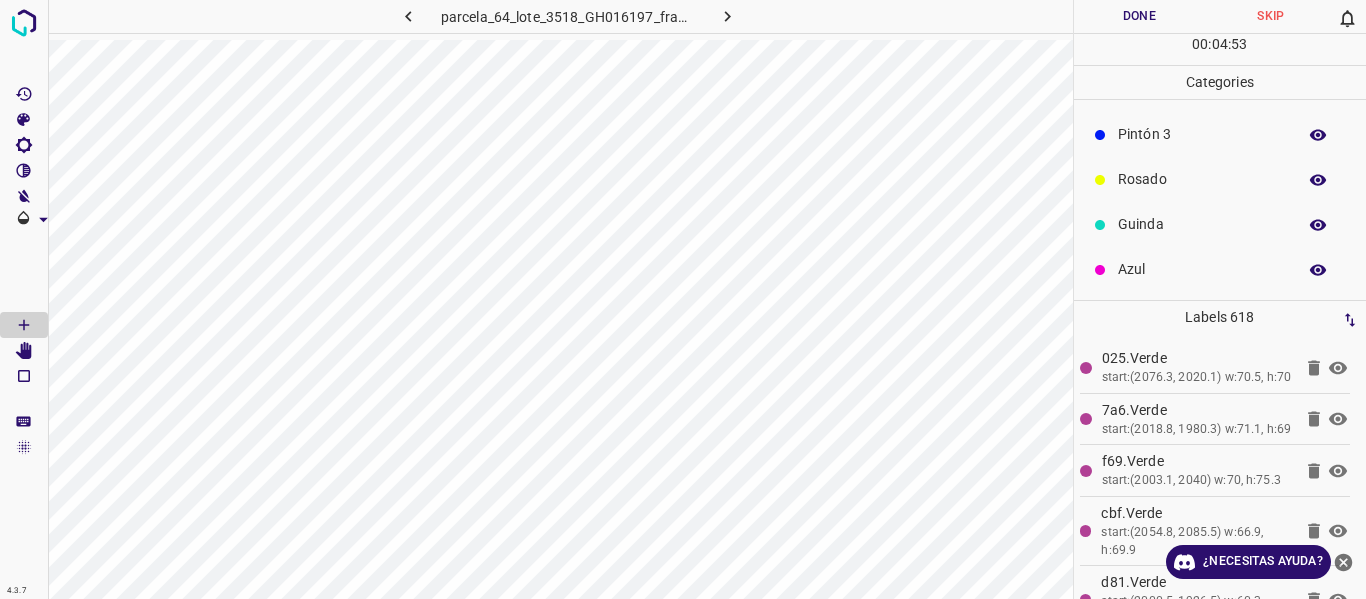 scroll, scrollTop: 0, scrollLeft: 0, axis: both 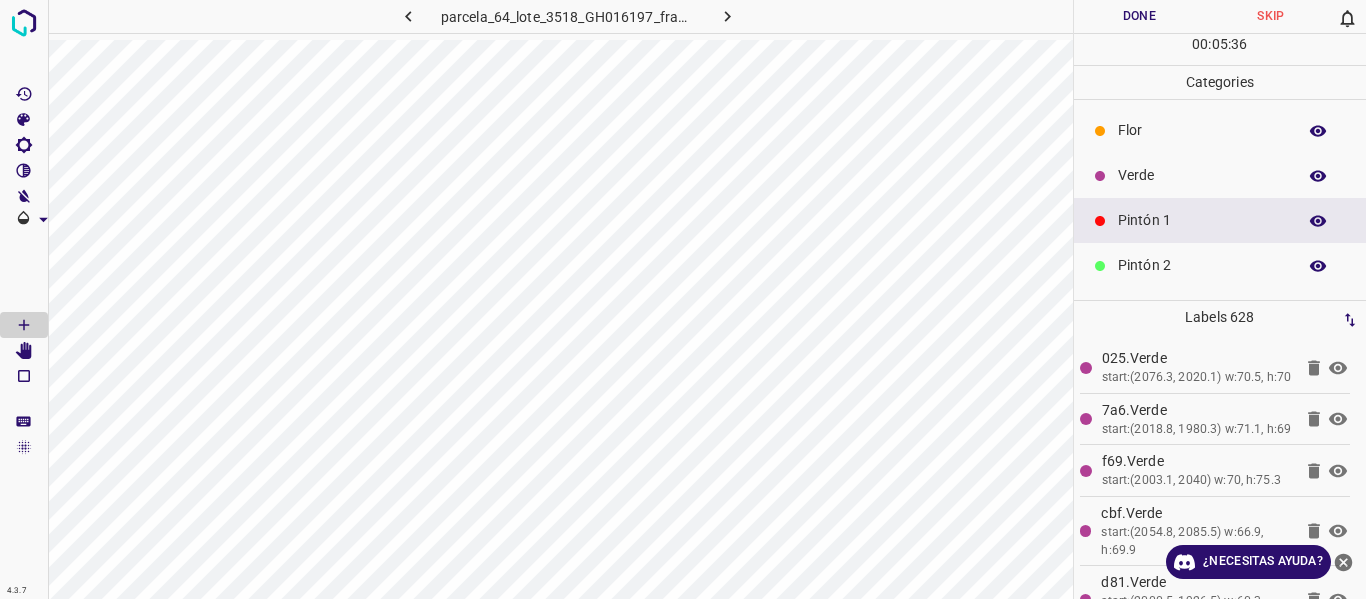 click on "Verde" at bounding box center [1202, 175] 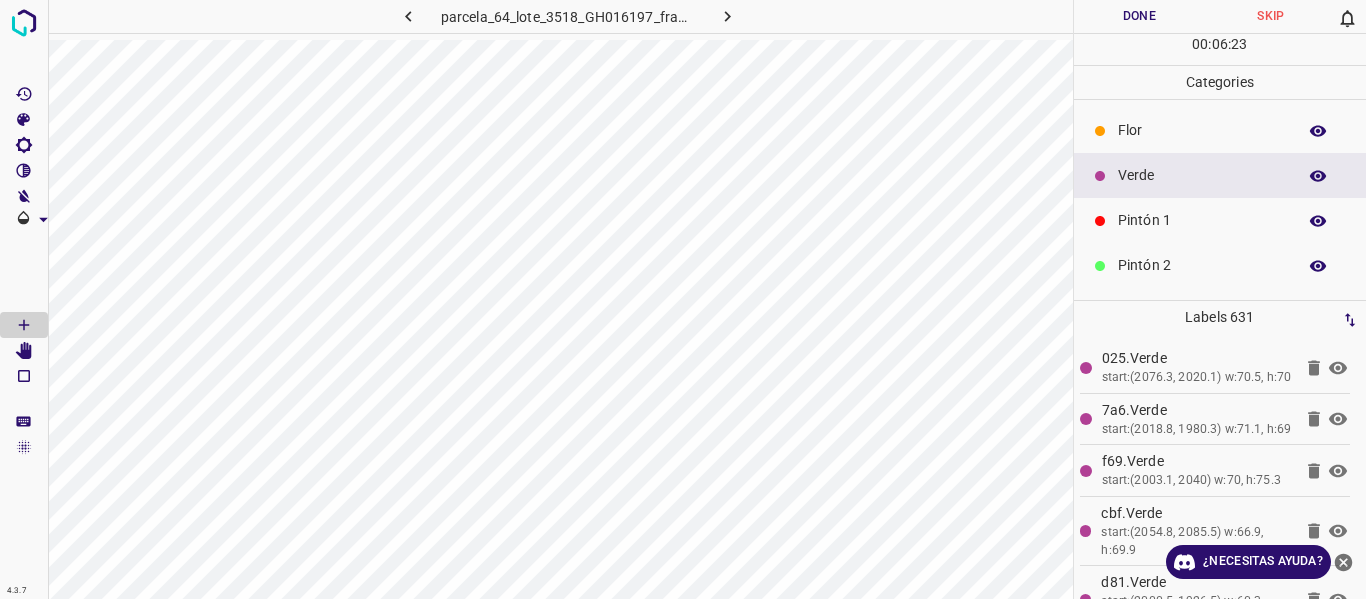 click on "Pintón 1" at bounding box center (1202, 220) 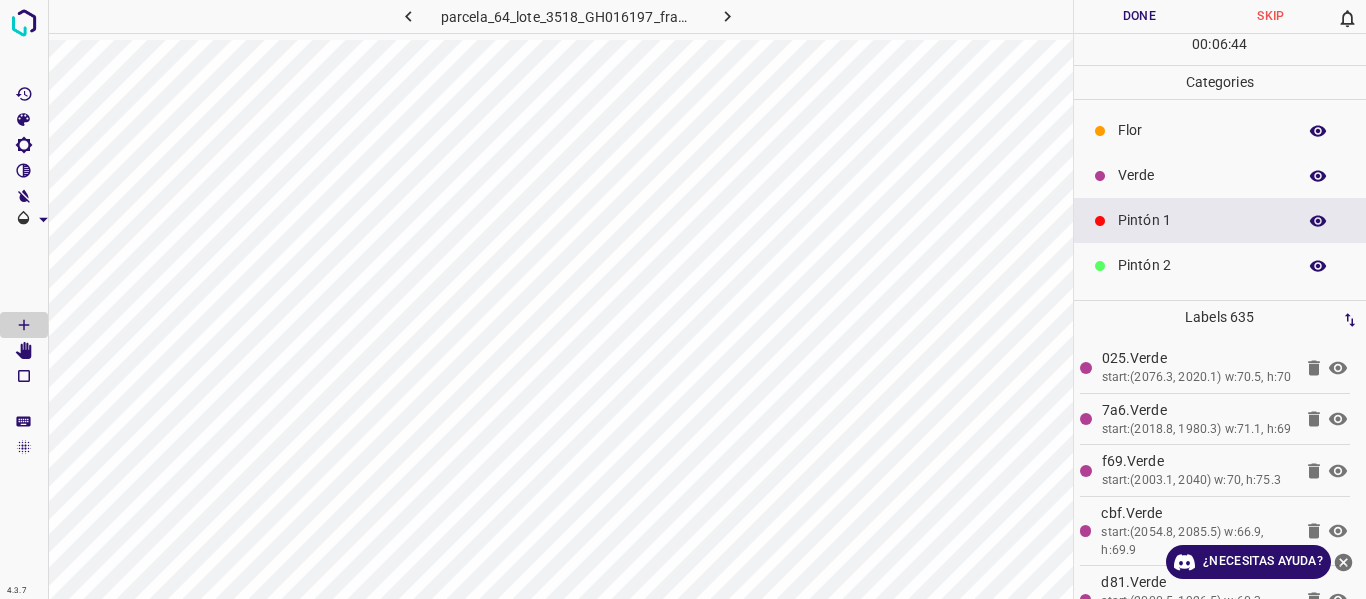 click on "Verde" at bounding box center (1202, 175) 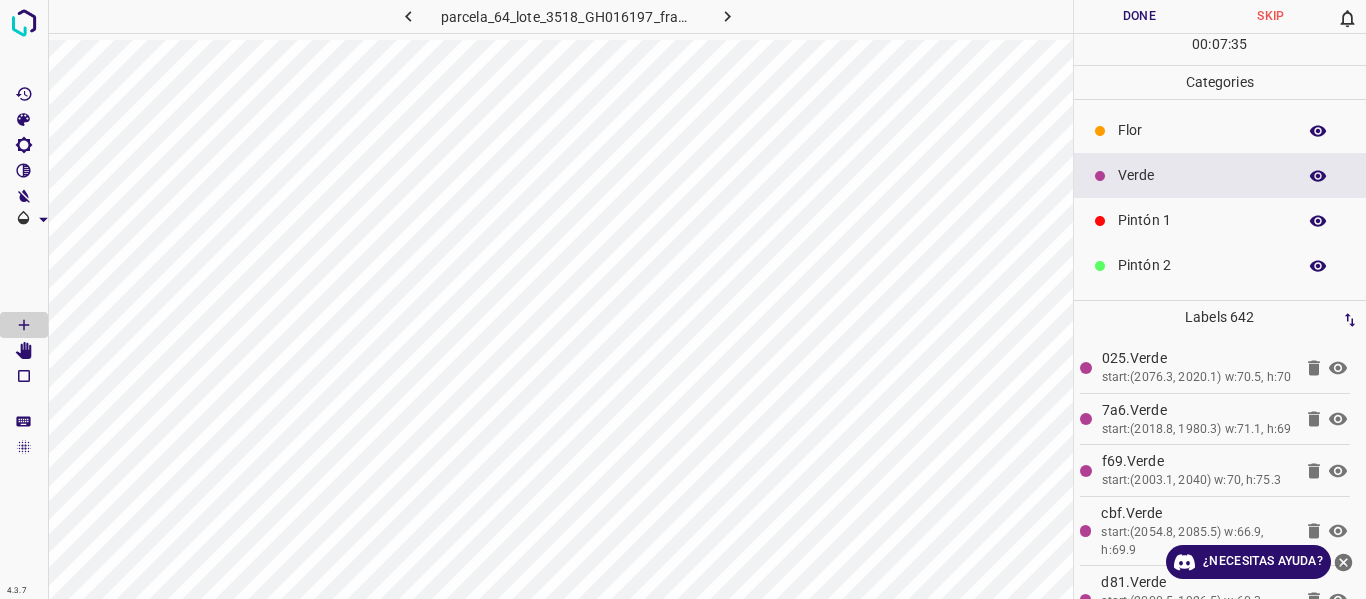 click on "Pintón 1" at bounding box center [1202, 220] 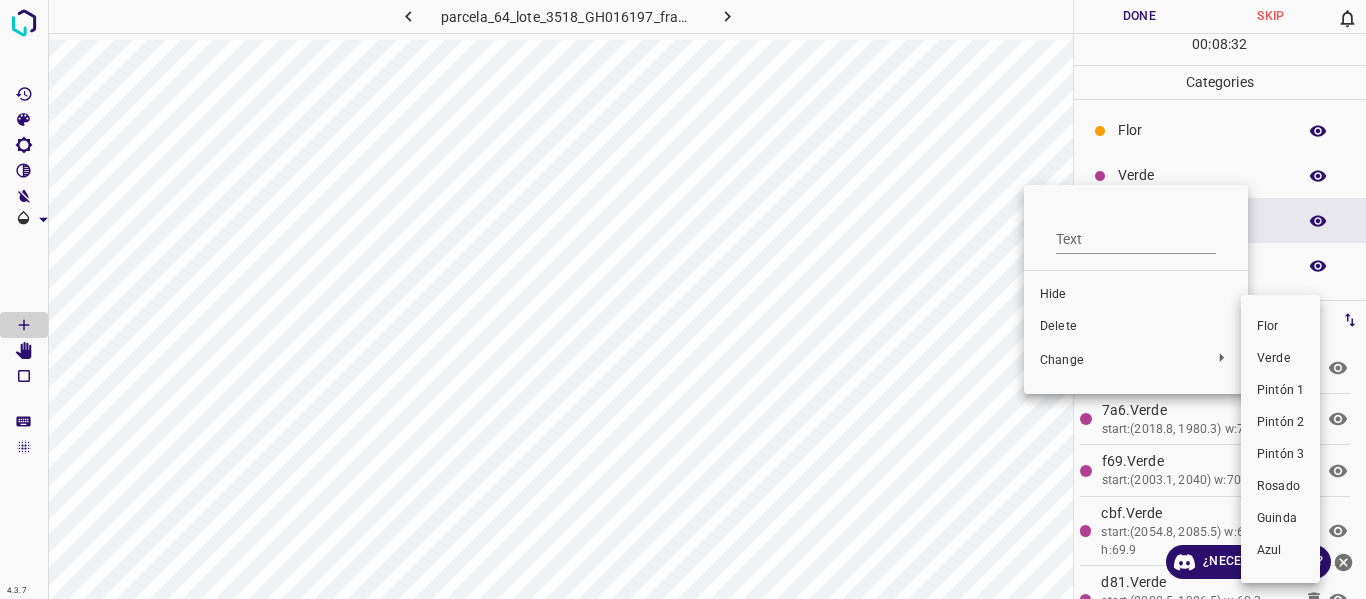 click at bounding box center (683, 299) 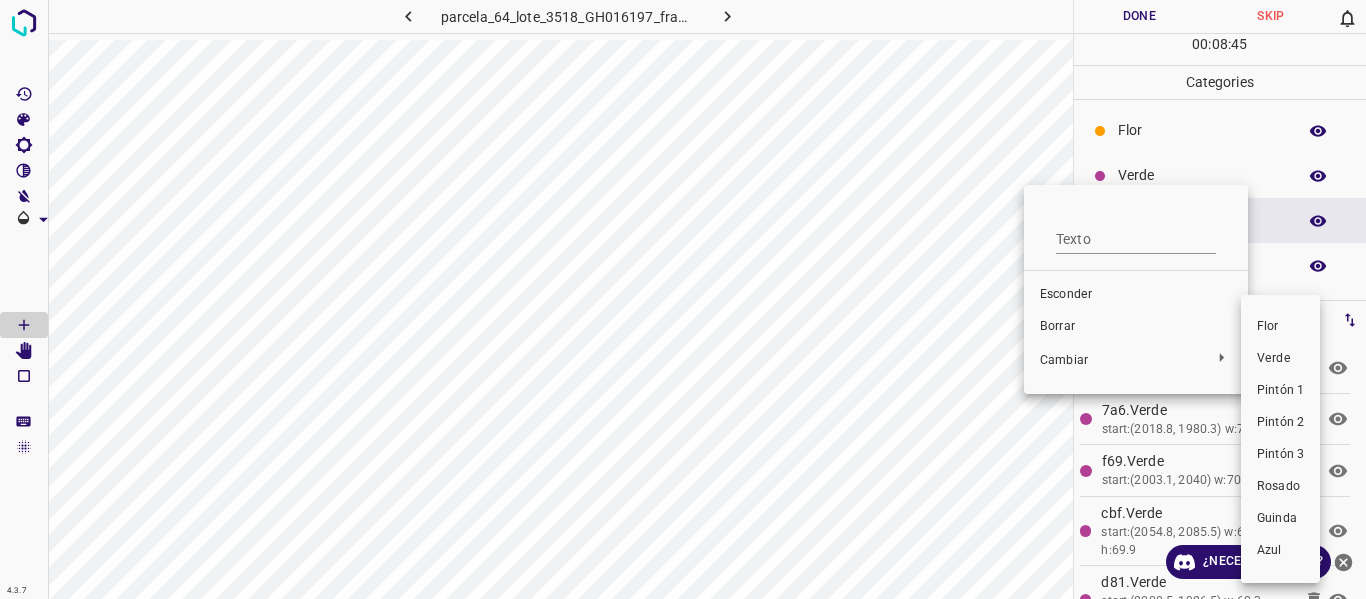 click at bounding box center (683, 299) 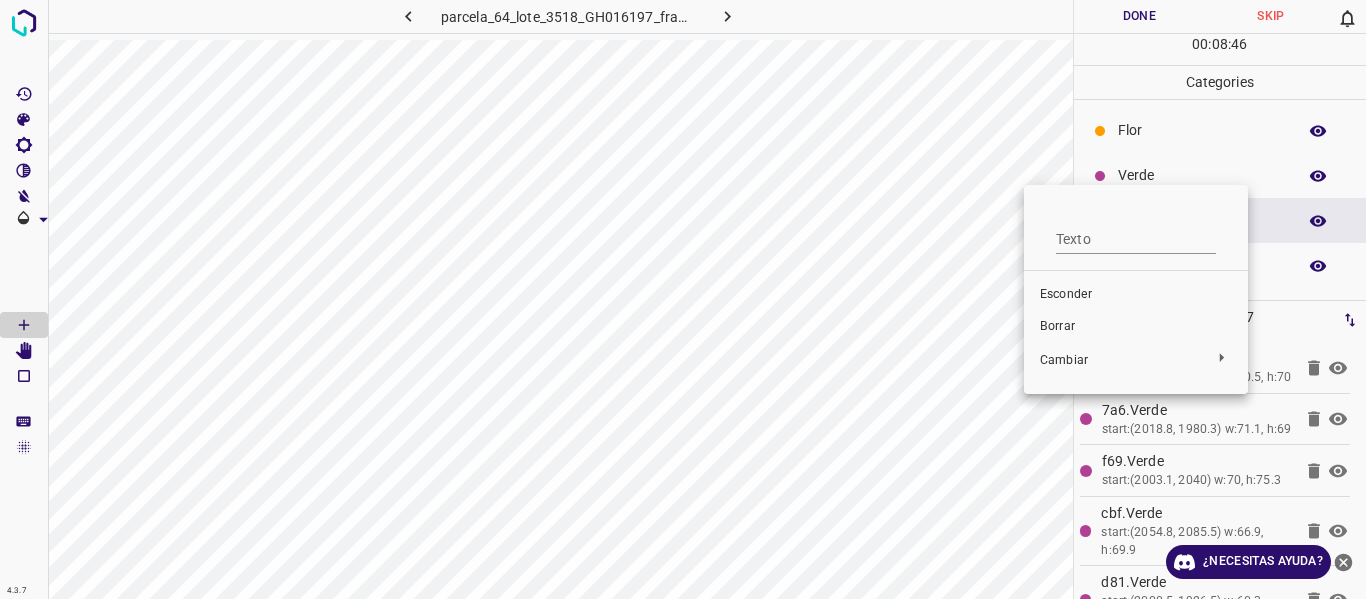 click at bounding box center (683, 299) 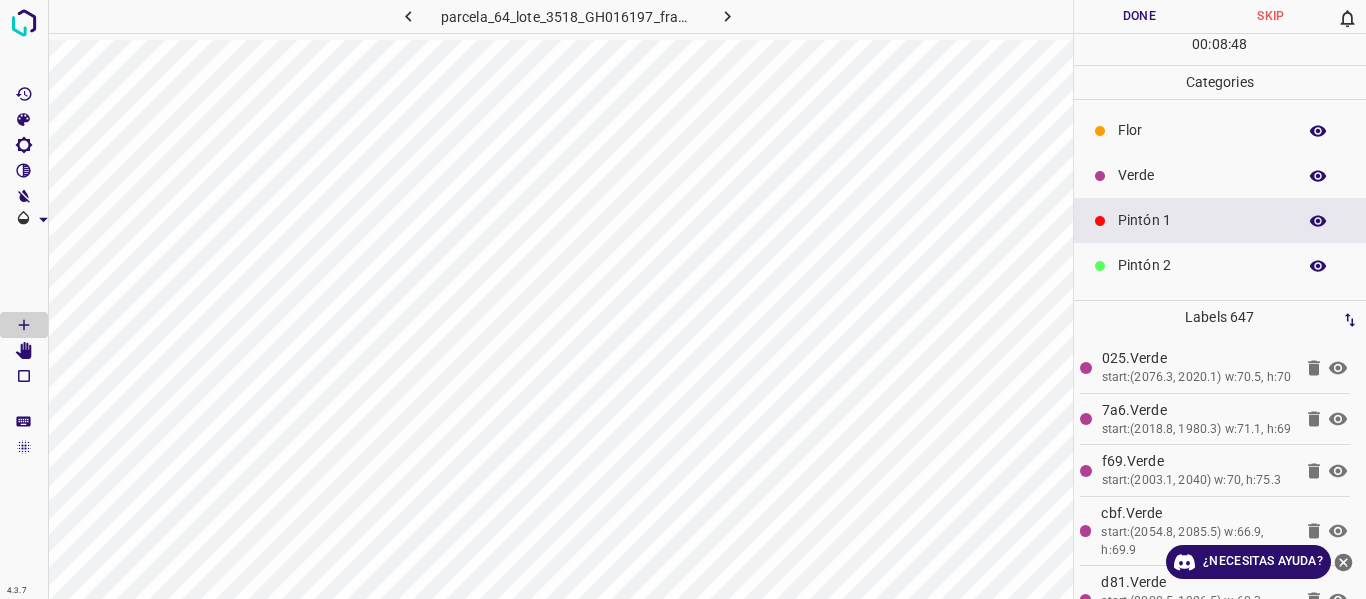click on "Texto Esconder Borrar Cambiar" at bounding box center (683, 299) 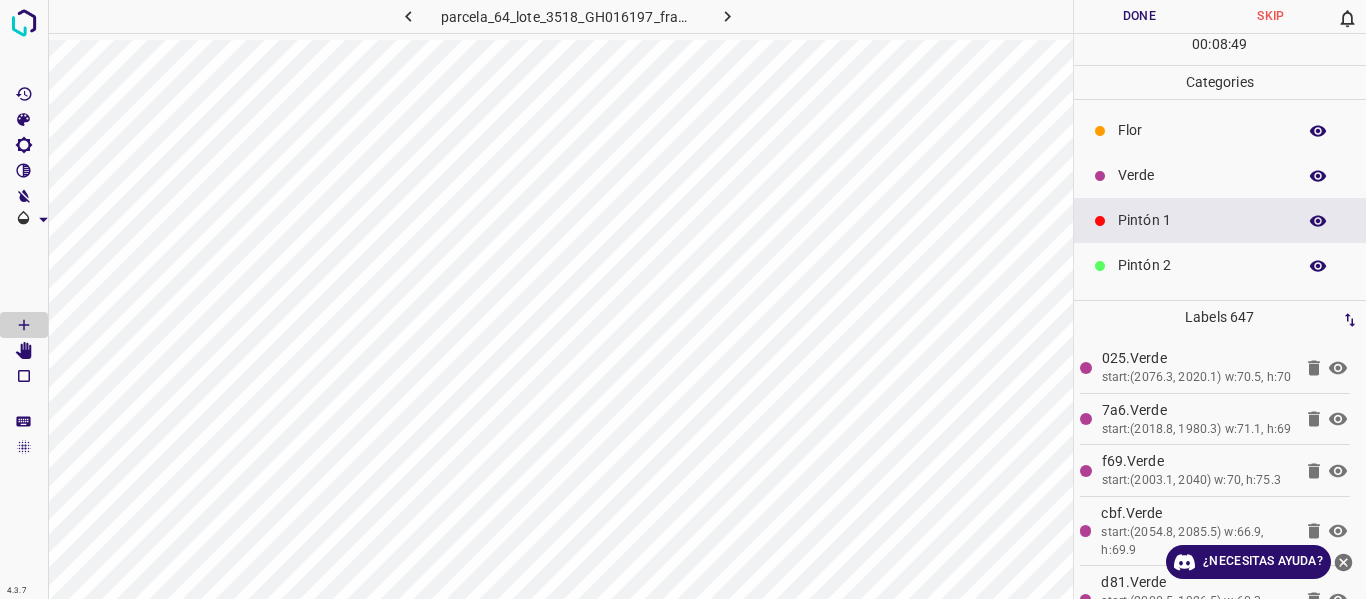 click on "Verde" at bounding box center [1202, 175] 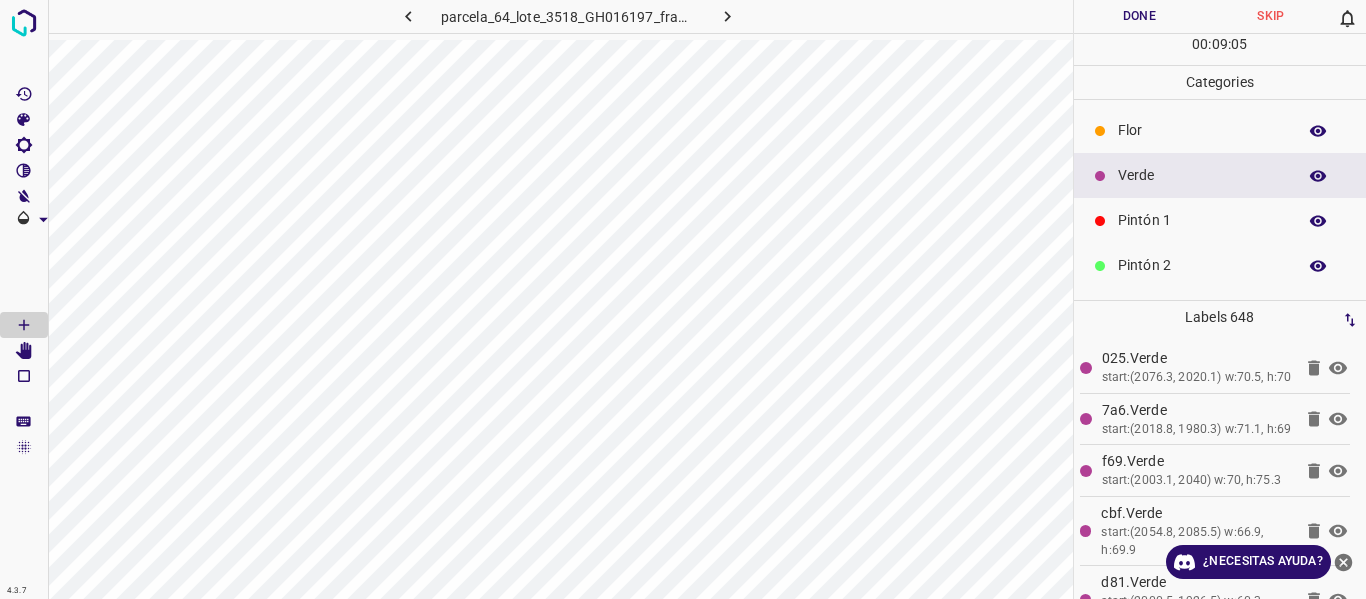 click on "Pintón 1" at bounding box center (1202, 220) 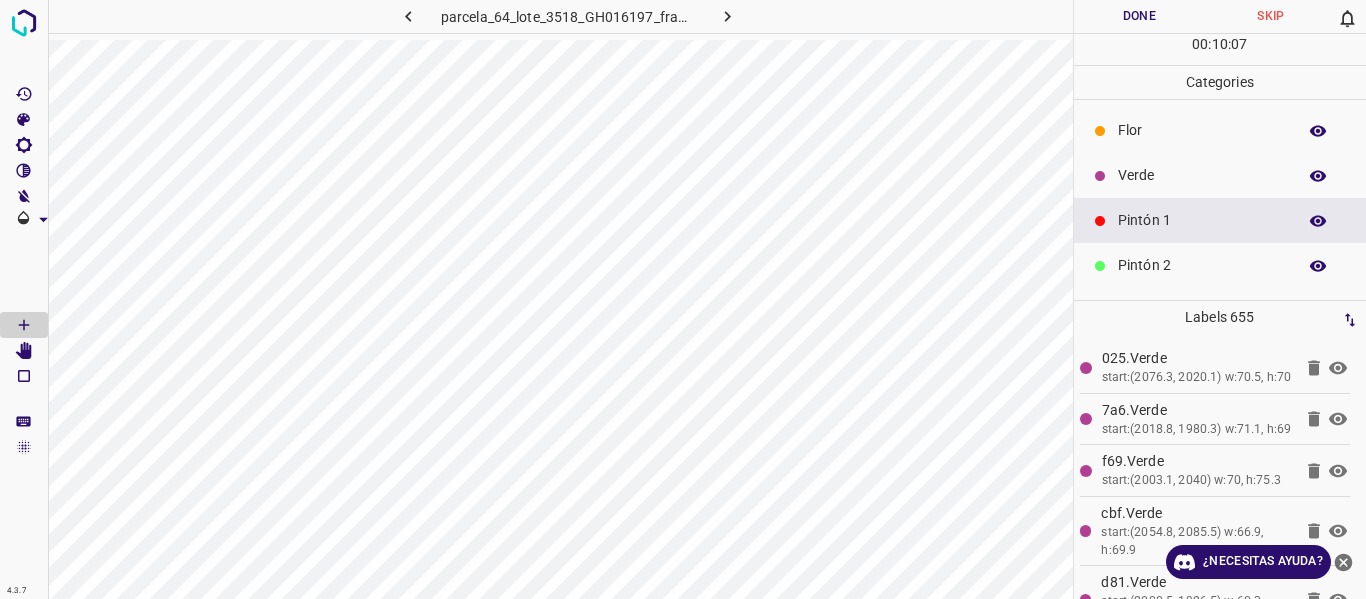 click on "Verde" at bounding box center [1202, 175] 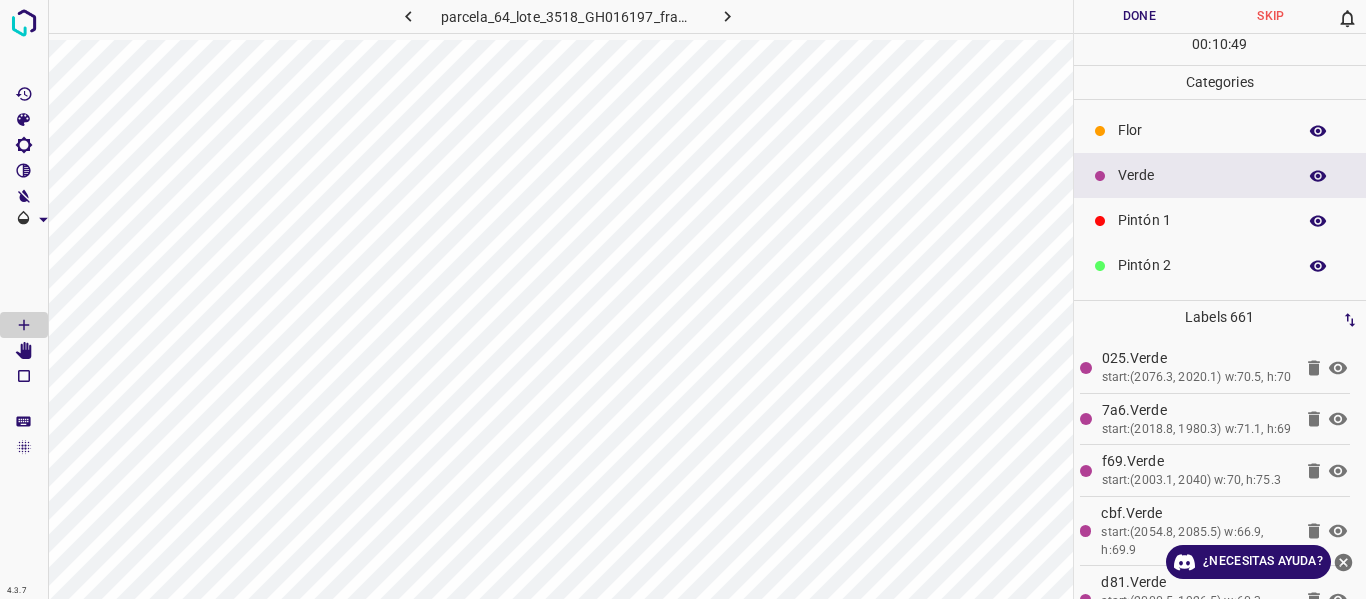 scroll, scrollTop: 176, scrollLeft: 0, axis: vertical 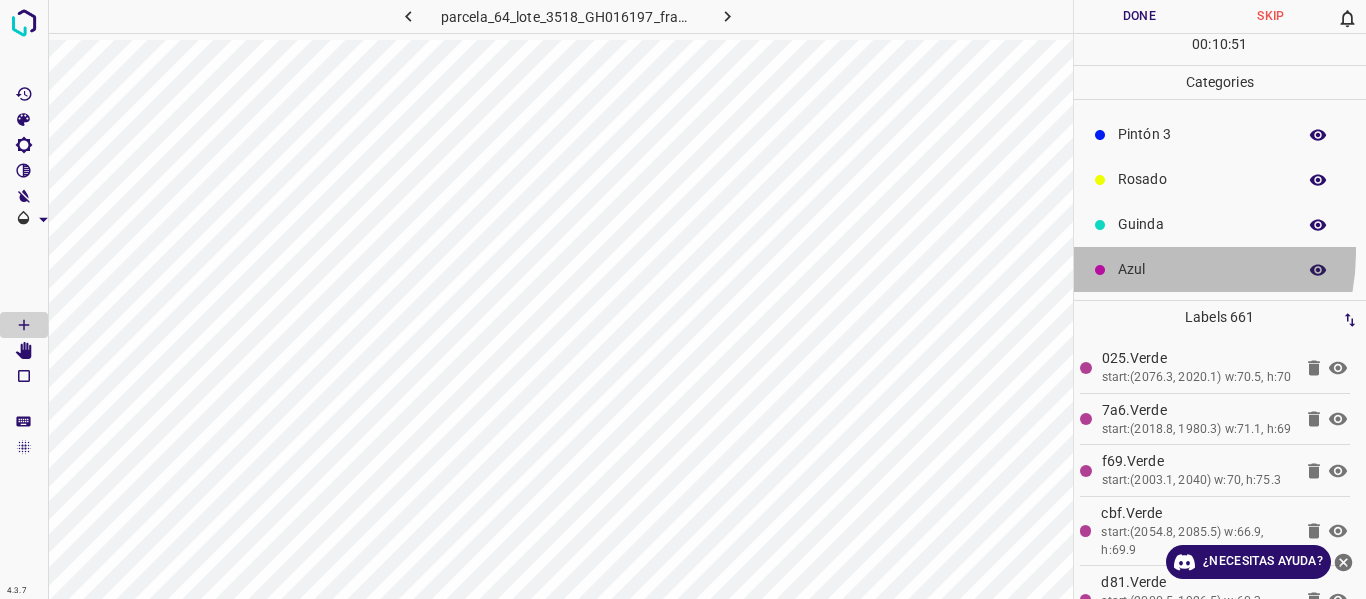 click on "Azul" at bounding box center [1220, 269] 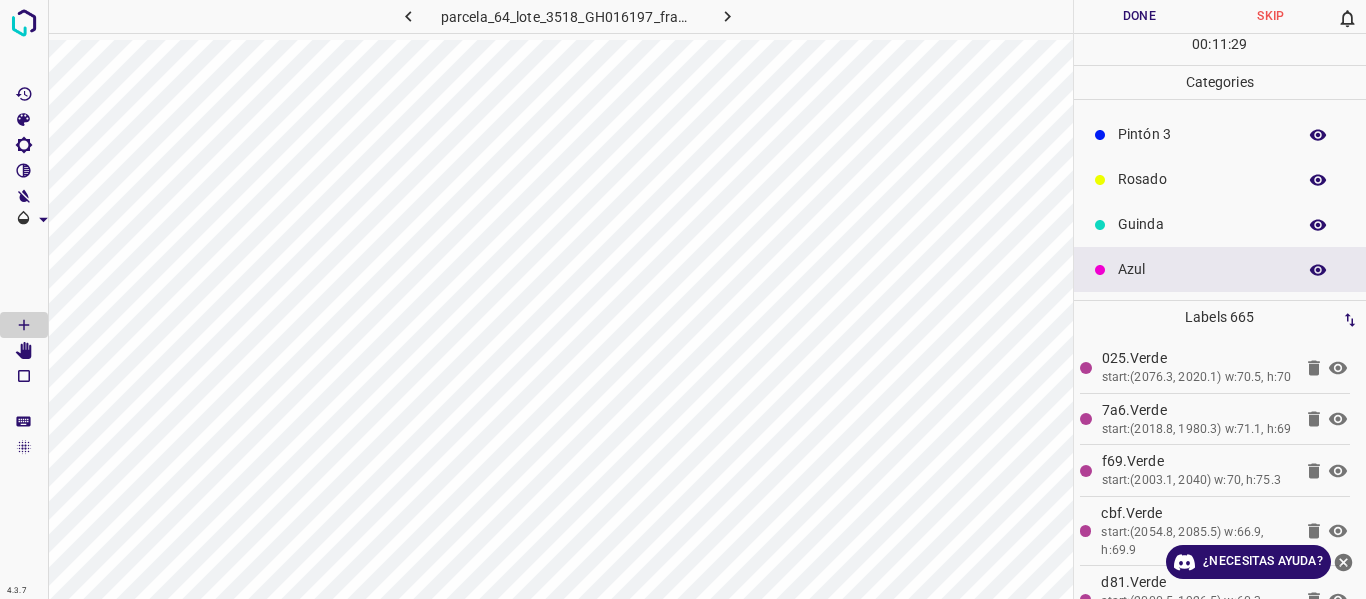 click on "Pintón 1" at bounding box center [1202, 44] 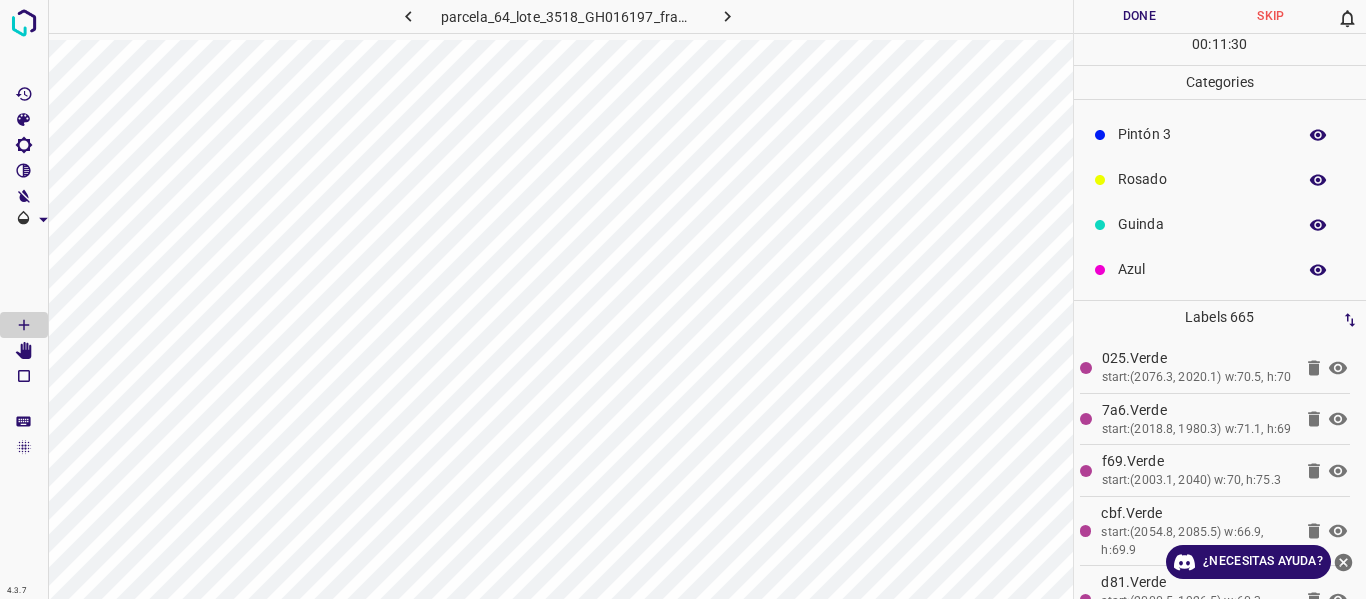 scroll, scrollTop: 0, scrollLeft: 0, axis: both 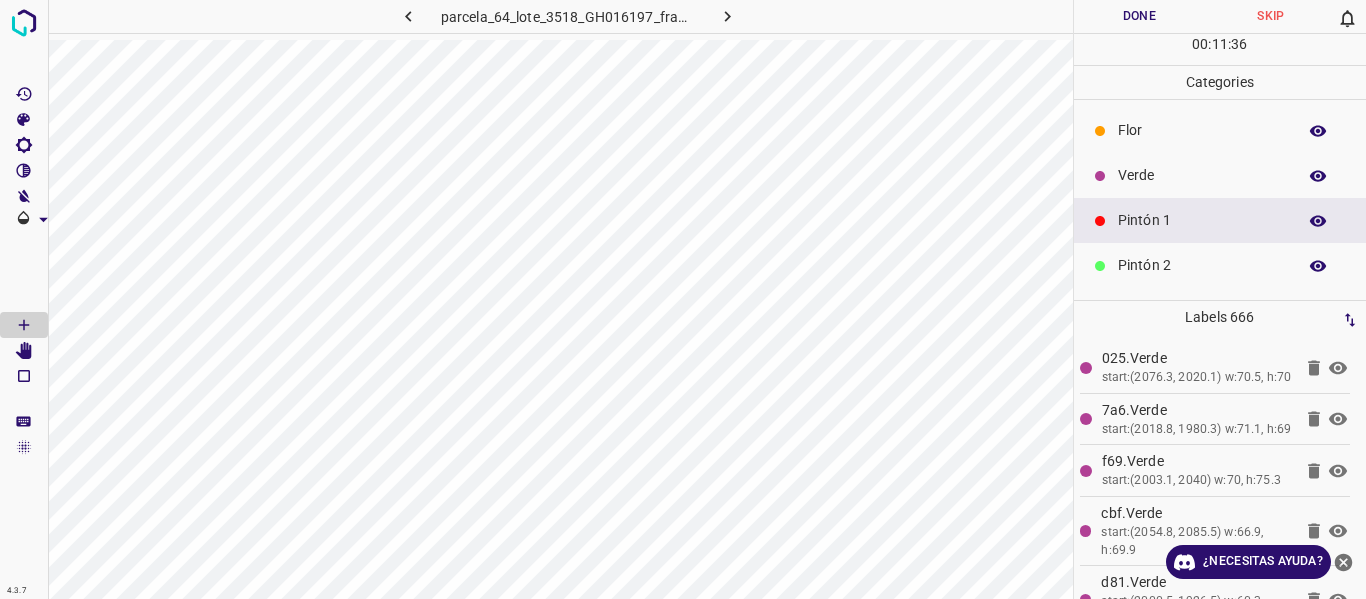 click on "Verde" at bounding box center (1202, 175) 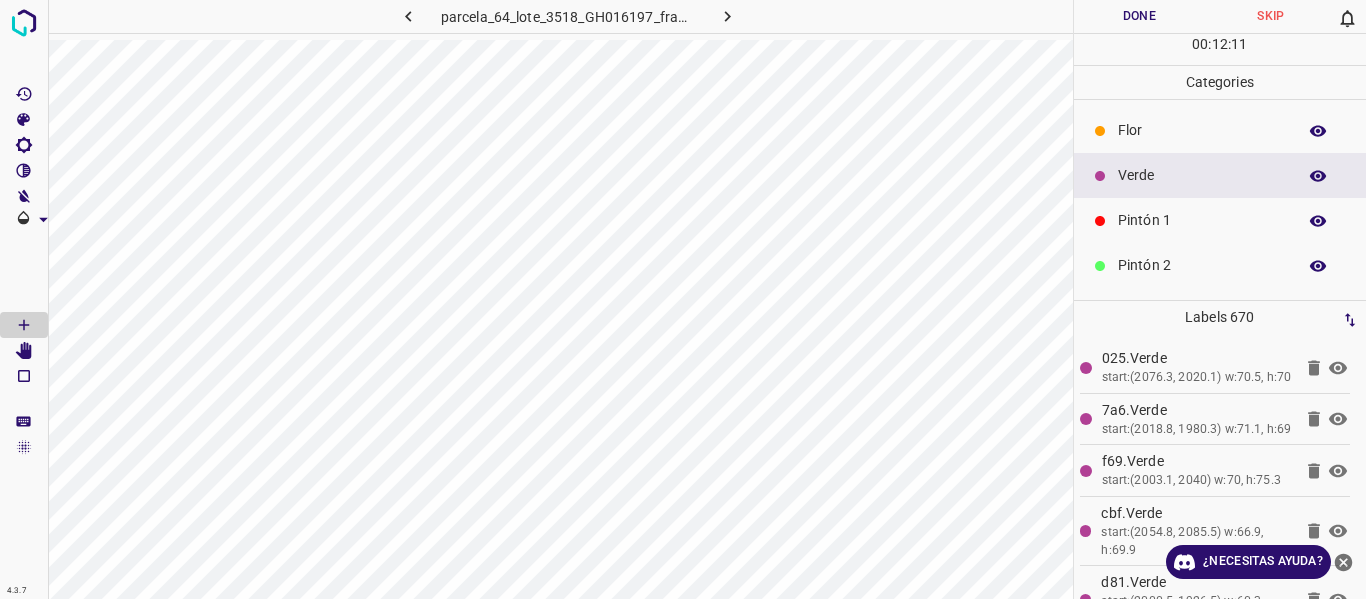 click on "Pintón 1" at bounding box center (1202, 220) 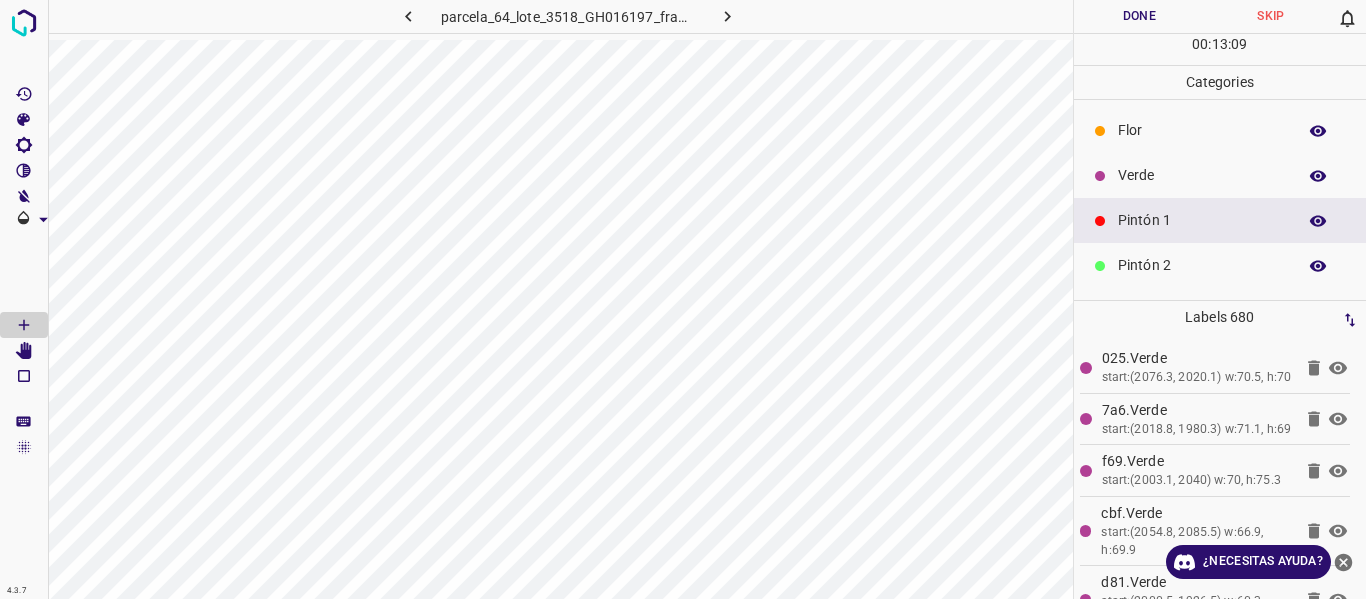 click on "Verde" at bounding box center (1220, 175) 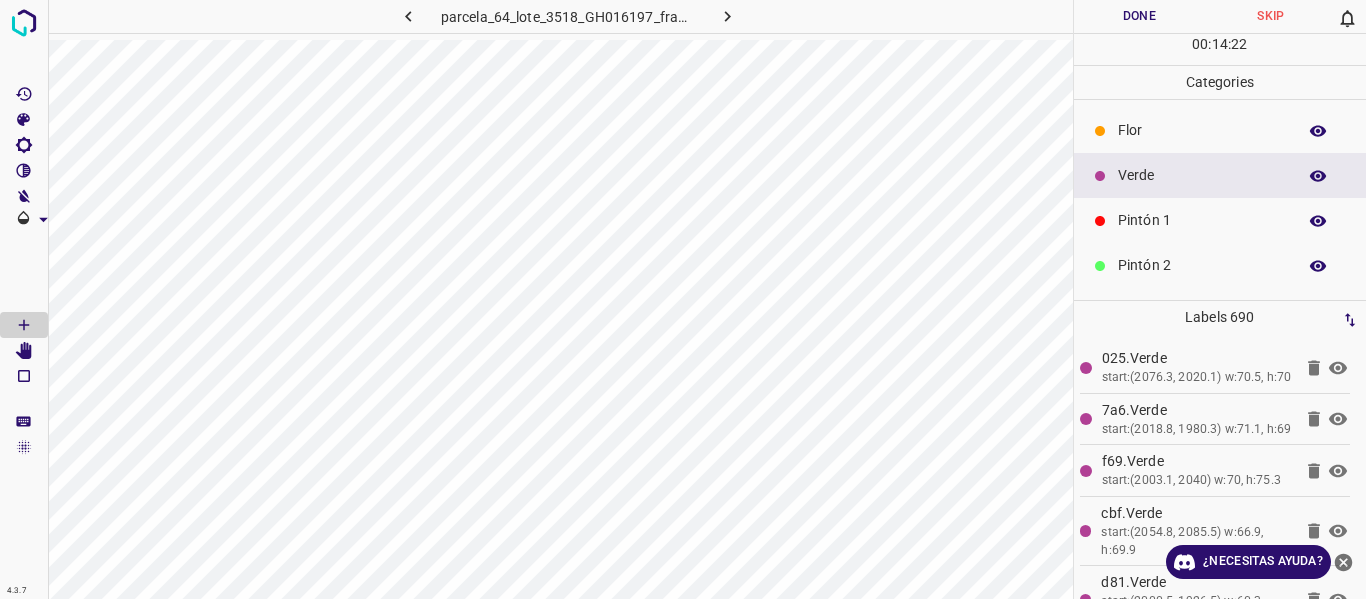 click on "Pintón 1" at bounding box center [1202, 220] 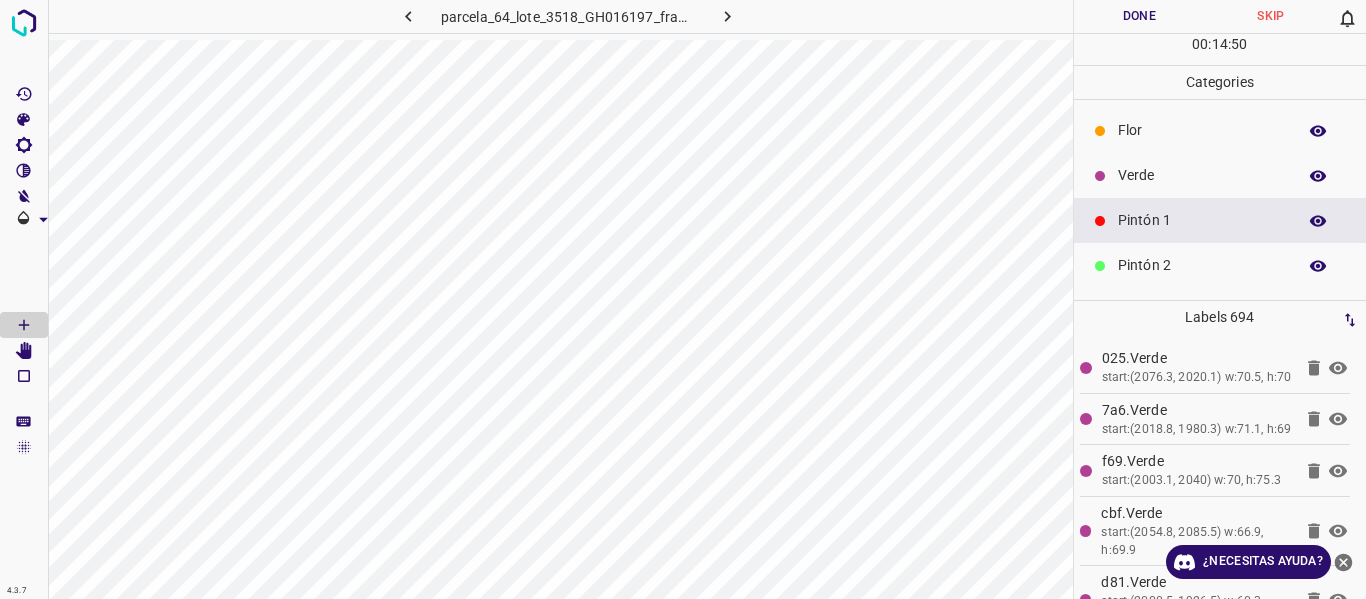drag, startPoint x: 1137, startPoint y: 169, endPoint x: 1120, endPoint y: 165, distance: 17.464249 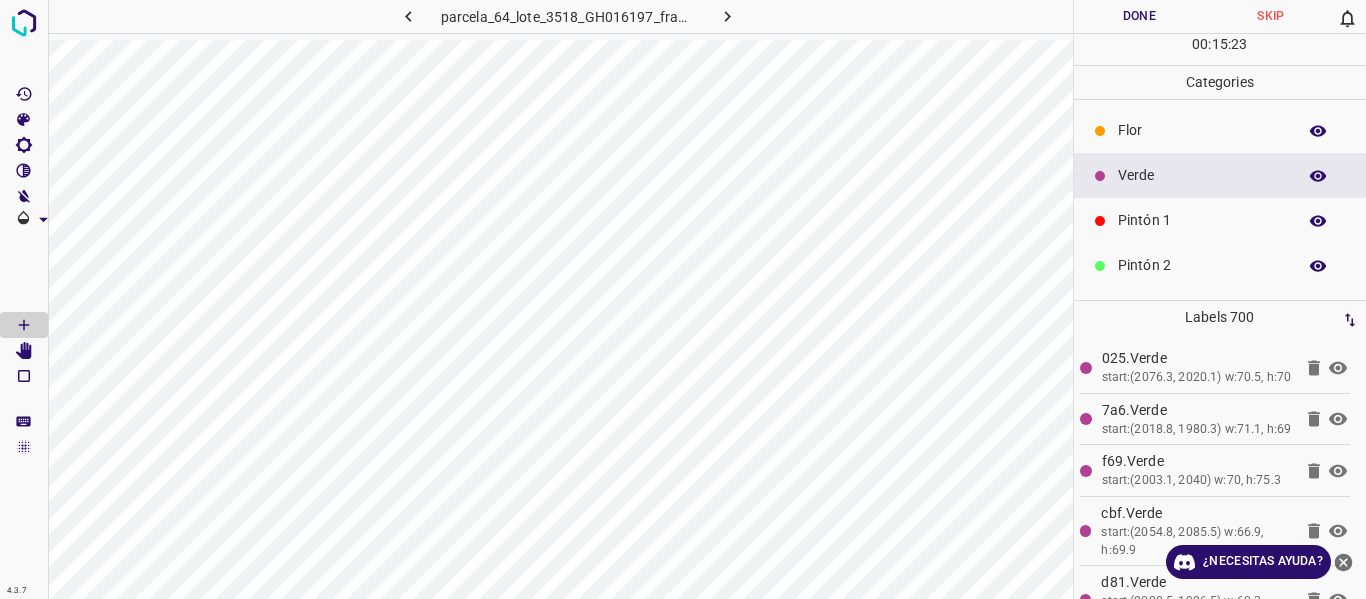 click on "Pintón 1" at bounding box center [1202, 220] 